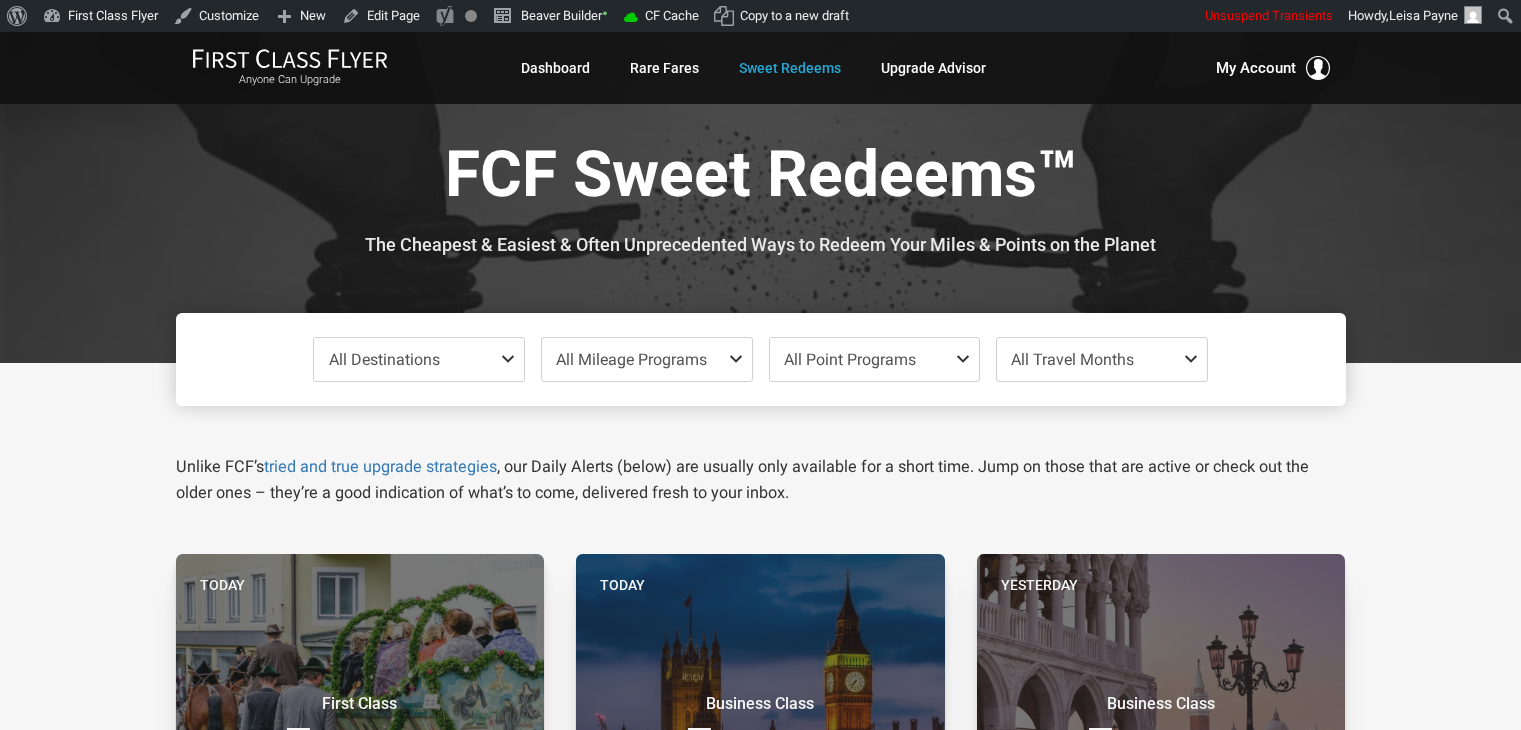 scroll, scrollTop: 244, scrollLeft: 0, axis: vertical 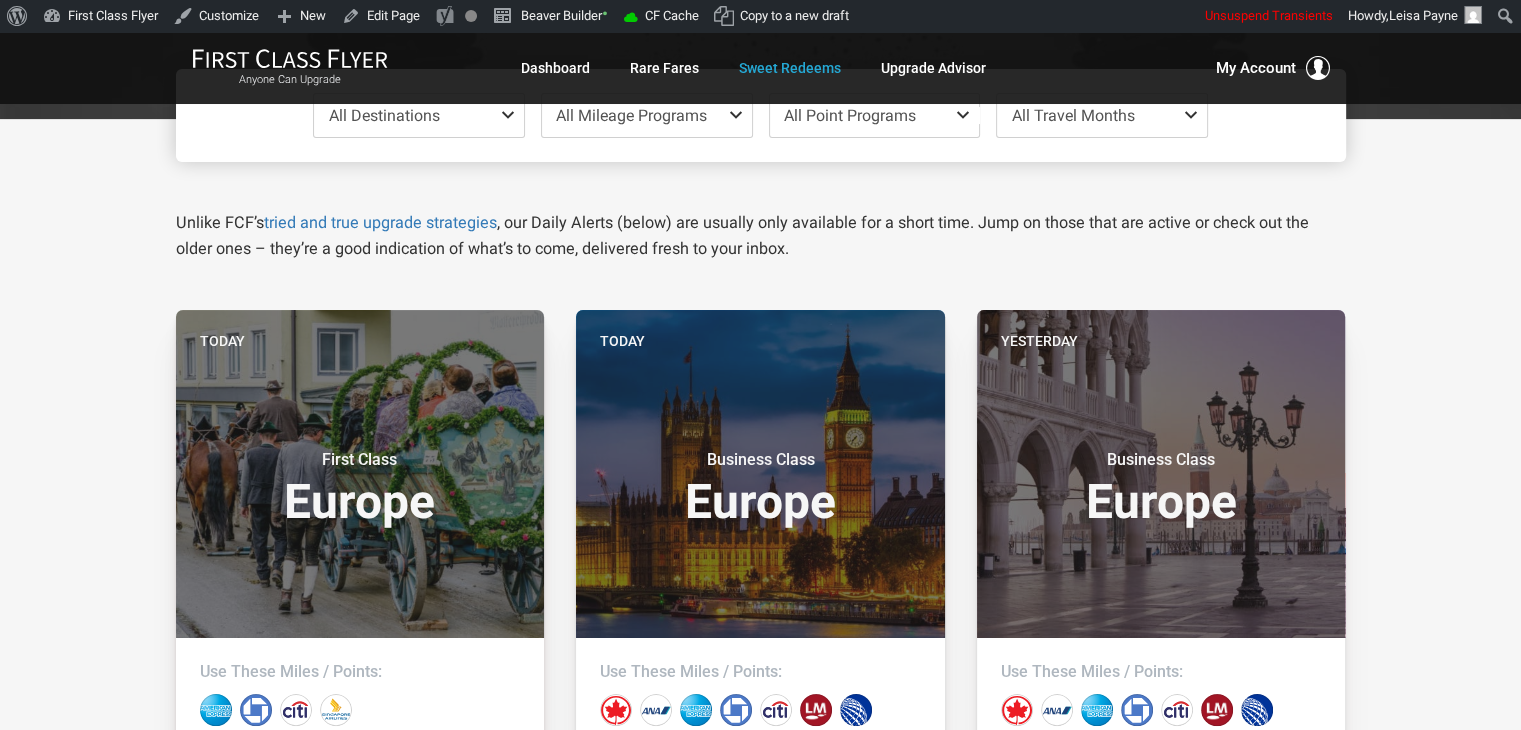 drag, startPoint x: 45, startPoint y: 291, endPoint x: 67, endPoint y: 130, distance: 162.49615 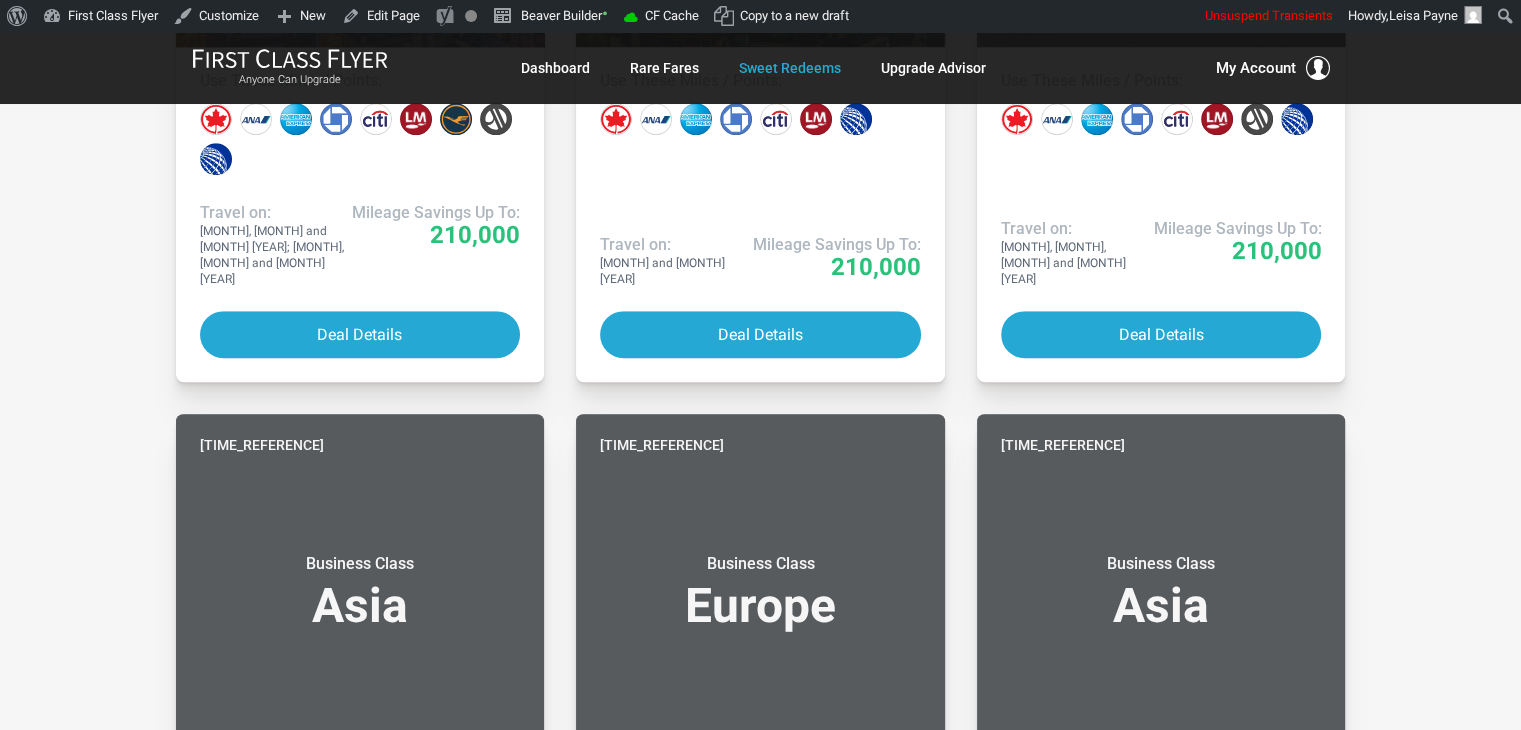 scroll, scrollTop: 1521, scrollLeft: 0, axis: vertical 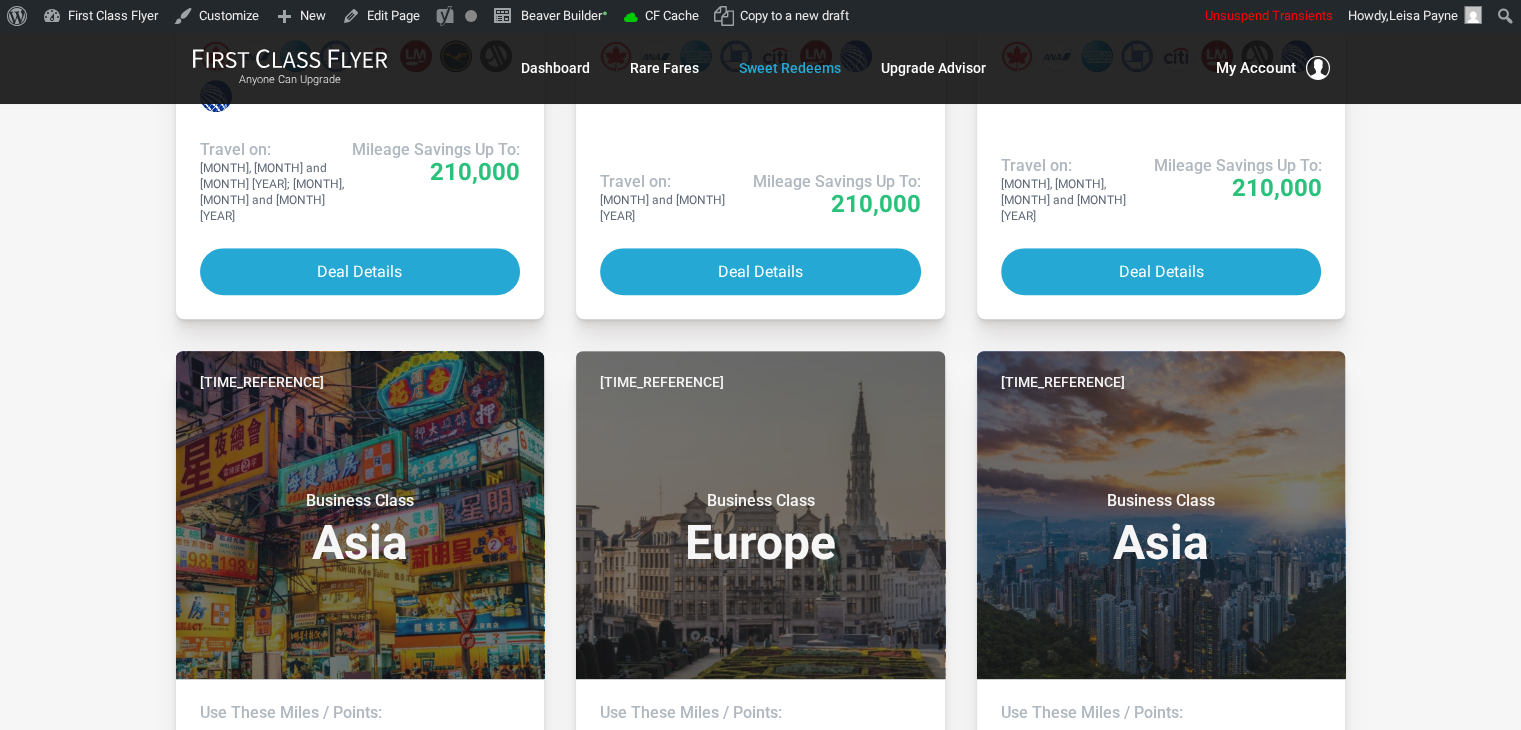 click on "All Destinations Uncheck All Africa  only  Asia  only  Caribbean  only  Europe  only  Hawaii  only  India  only  Mexico  only  Middle East  only  North America  only  South America  only  South Pacific  only  All Mileage Programs Uncheck All Air Canada miles  only  Alaska miles  only  All Nippon miles  only  American miles  only  British Airways miles  only  Delta miles  only  United miles  only  Other  only  All Point Programs Uncheck All Amex points  only  Chase points  only  Citi points  only  ITA Airways (Volare) points  only  Marriott points  only  All Travel Months Check All Aug Sep Oct Nov Dec Jan Feb Mar Apr May Jun Jul  Unlike FCF’s  tried and true upgrade strategies , our Daily Alerts (below) are usually only available for a short time. Jump on those that are active or check out the older ones – they’re a good indication of what’s to come, delivered fresh to your inbox.  Today First Class  Europe  Use These Miles / Points: Travel on: Aug 2025 Mileage Savings Up To: 93,000  Deal Details  )" at bounding box center (760, 238) 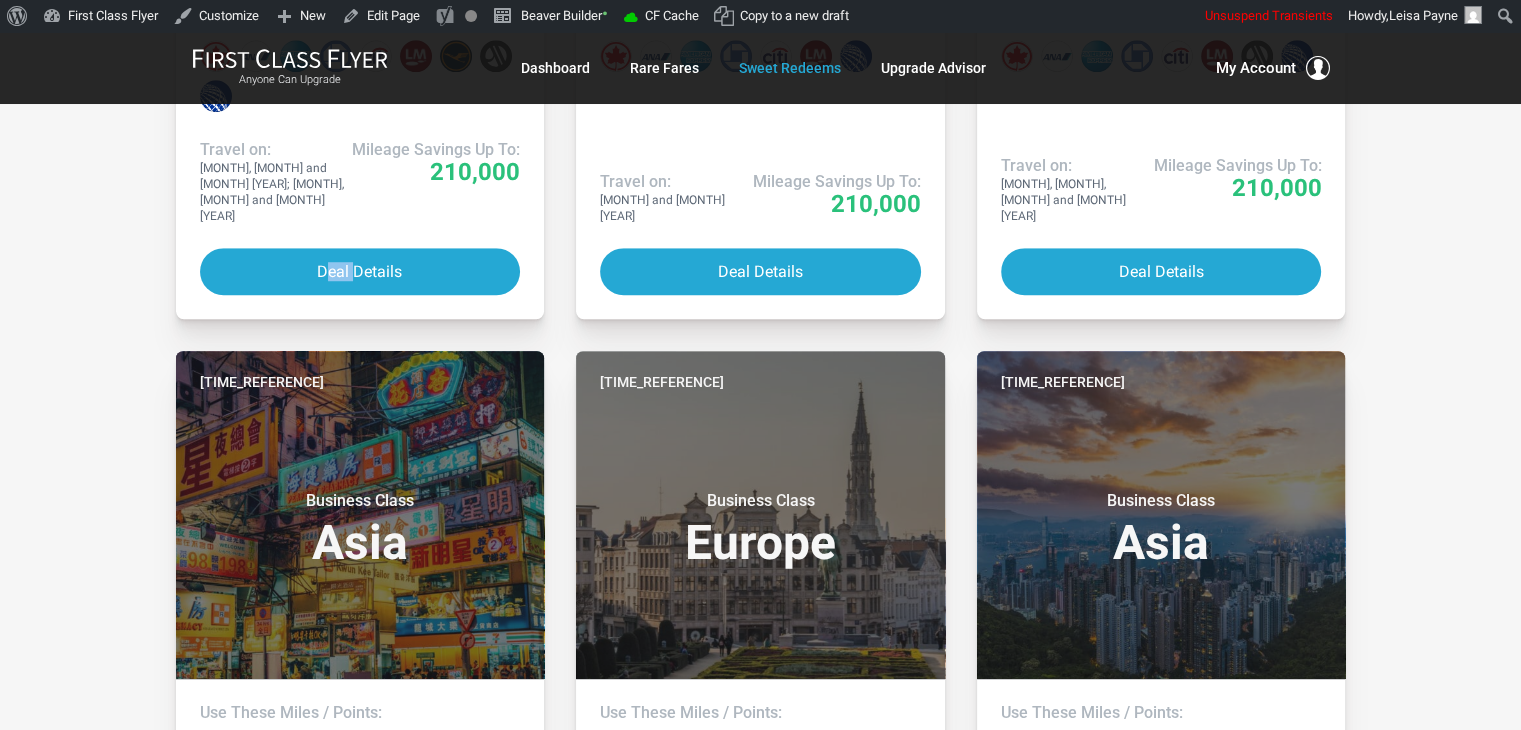 click on "All Destinations Uncheck All Africa  only  Asia  only  Caribbean  only  Europe  only  Hawaii  only  India  only  Mexico  only  Middle East  only  North America  only  South America  only  South Pacific  only  All Mileage Programs Uncheck All Air Canada miles  only  Alaska miles  only  All Nippon miles  only  American miles  only  British Airways miles  only  Delta miles  only  United miles  only  Other  only  All Point Programs Uncheck All Amex points  only  Chase points  only  Citi points  only  ITA Airways (Volare) points  only  Marriott points  only  All Travel Months Check All Aug Sep Oct Nov Dec Jan Feb Mar Apr May Jun Jul  Unlike FCF’s  tried and true upgrade strategies , our Daily Alerts (below) are usually only available for a short time. Jump on those that are active or check out the older ones – they’re a good indication of what’s to come, delivered fresh to your inbox.  Today First Class  Europe  Use These Miles / Points: Travel on: Aug 2025 Mileage Savings Up To: 93,000  Deal Details  )" at bounding box center (760, 238) 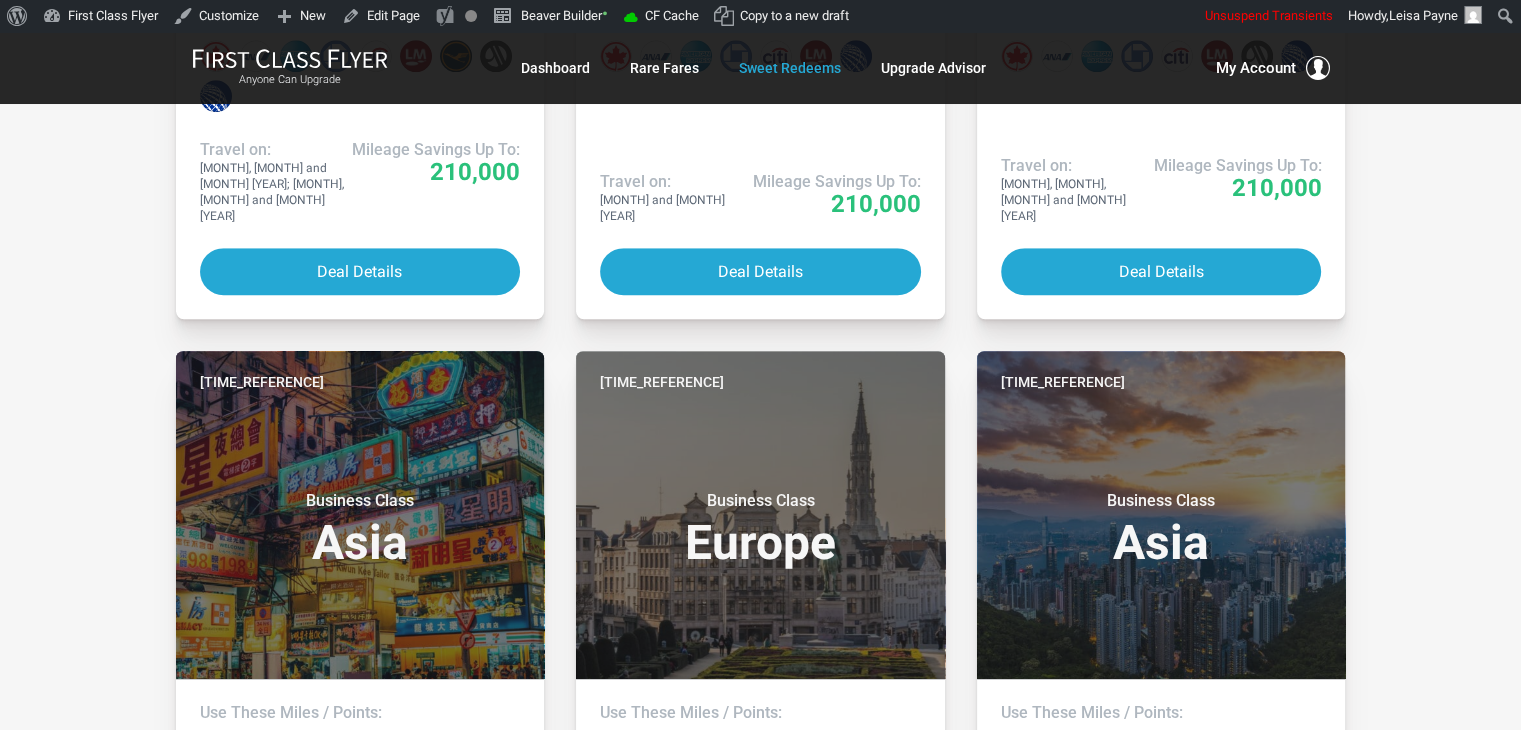 click on "All Destinations Uncheck All Africa  only  Asia  only  Caribbean  only  Europe  only  Hawaii  only  India  only  Mexico  only  Middle East  only  North America  only  South America  only  South Pacific  only  All Mileage Programs Uncheck All Air Canada miles  only  Alaska miles  only  All Nippon miles  only  American miles  only  British Airways miles  only  Delta miles  only  United miles  only  Other  only  All Point Programs Uncheck All Amex points  only  Chase points  only  Citi points  only  ITA Airways (Volare) points  only  Marriott points  only  All Travel Months Check All Aug Sep Oct Nov Dec Jan Feb Mar Apr May Jun Jul  Unlike FCF’s  tried and true upgrade strategies , our Daily Alerts (below) are usually only available for a short time. Jump on those that are active or check out the older ones – they’re a good indication of what’s to come, delivered fresh to your inbox.  Today First Class  Europe  Use These Miles / Points: Travel on: Aug 2025 Mileage Savings Up To: 93,000  Deal Details  )" at bounding box center (760, 238) 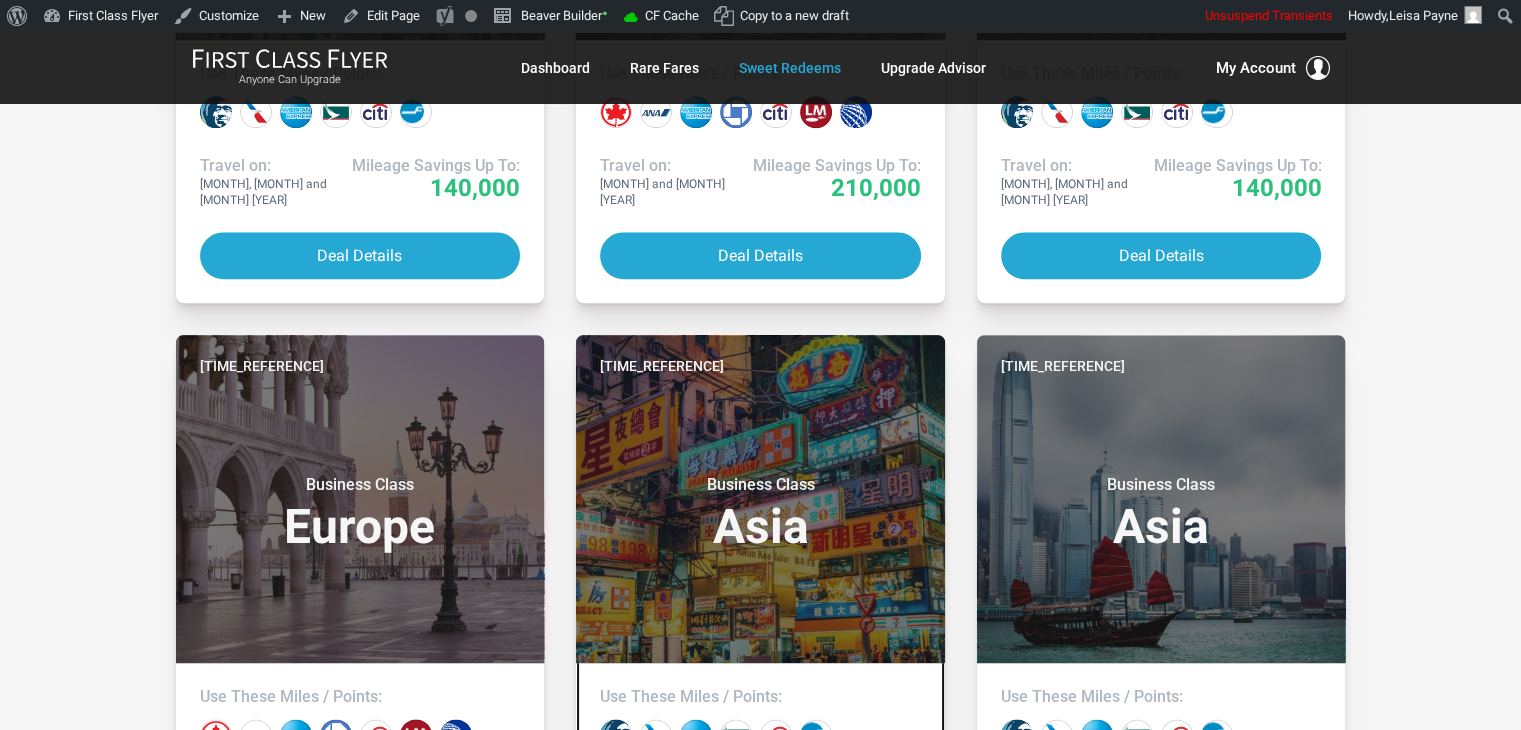 drag, startPoint x: 831, startPoint y: 422, endPoint x: 789, endPoint y: 730, distance: 310.85043 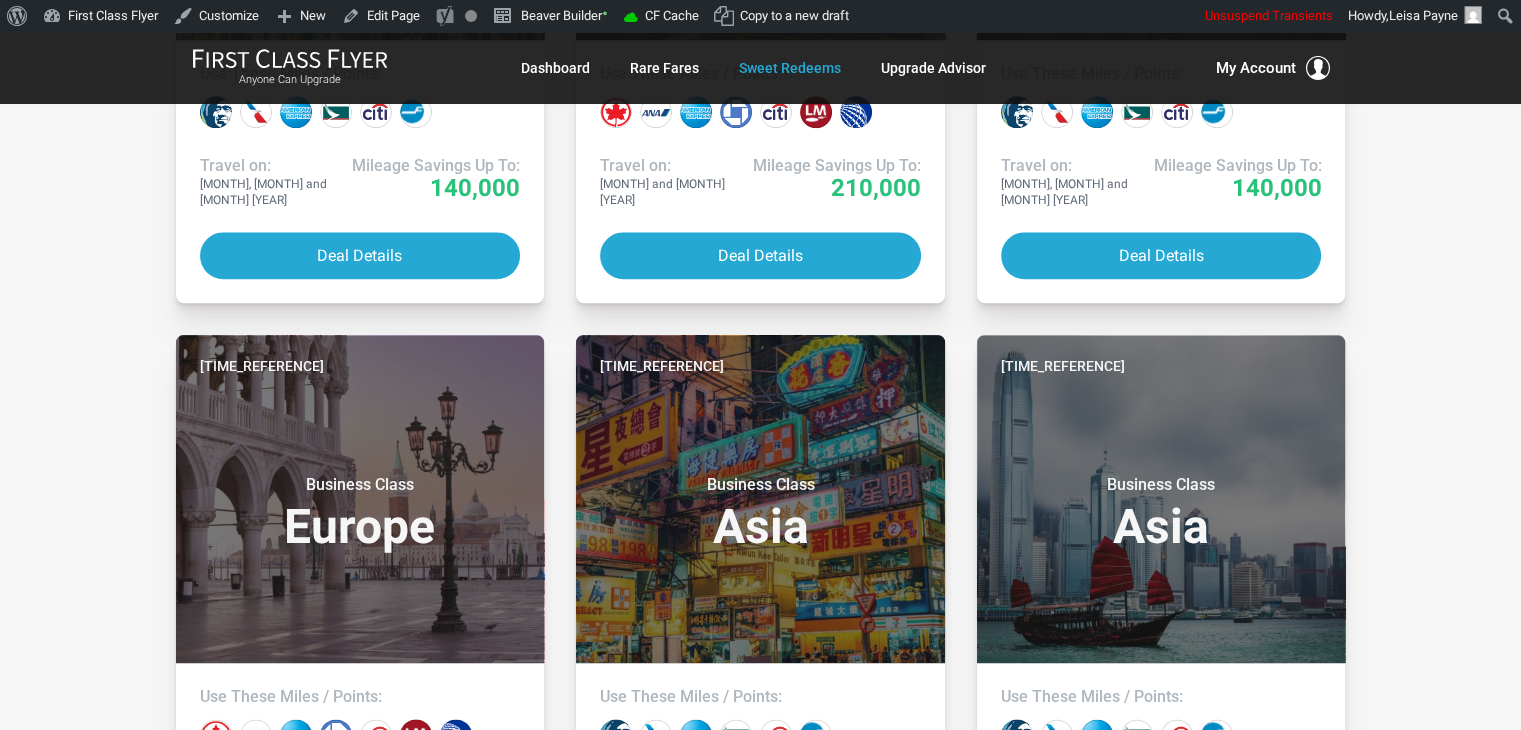 drag, startPoint x: 789, startPoint y: 730, endPoint x: 41, endPoint y: 298, distance: 863.787 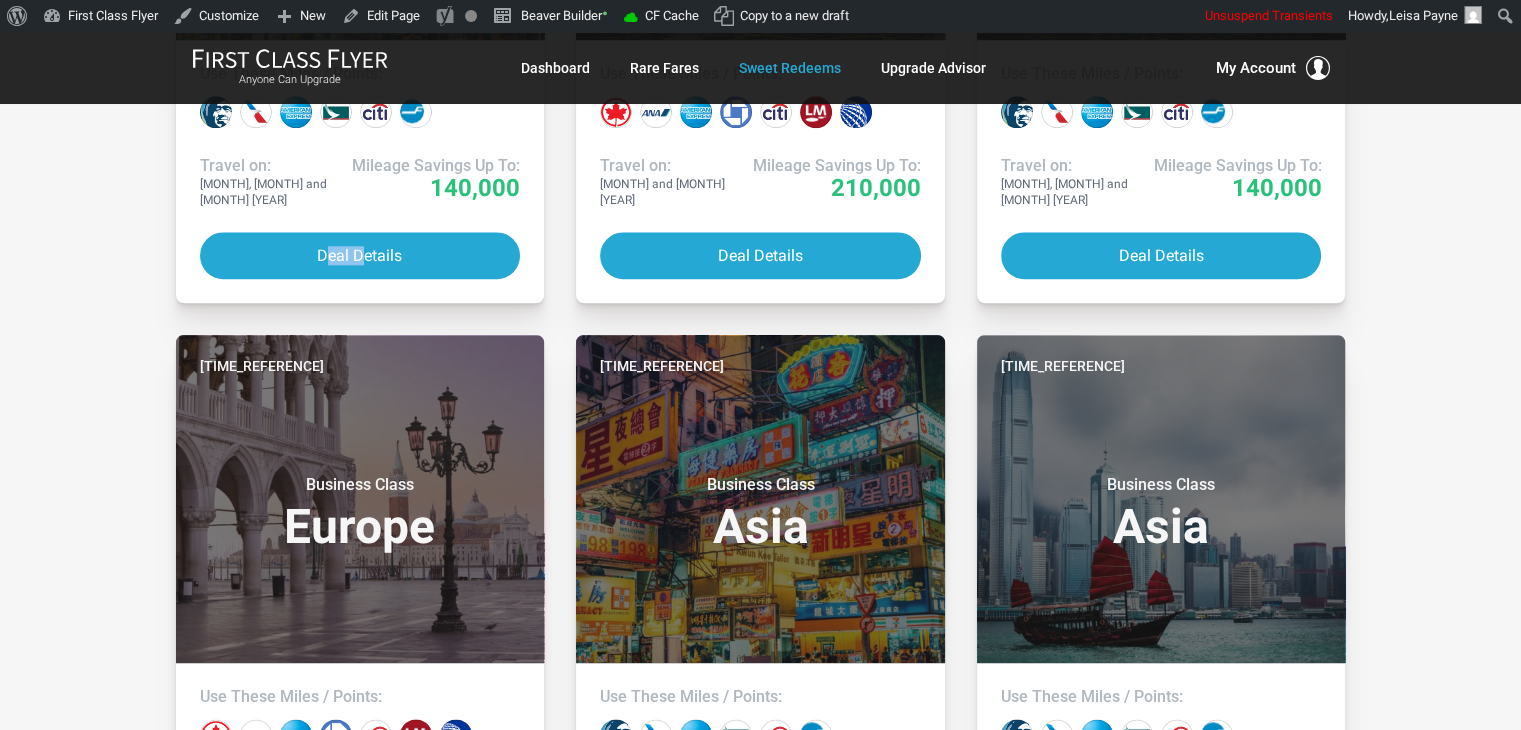 click on "All Destinations Uncheck All Africa  only  Asia  only  Caribbean  only  Europe  only  Hawaii  only  India  only  Mexico  only  Middle East  only  North America  only  South America  only  South Pacific  only  All Mileage Programs Uncheck All Air Canada miles  only  Alaska miles  only  All Nippon miles  only  American miles  only  British Airways miles  only  Delta miles  only  United miles  only  Other  only  All Point Programs Uncheck All Amex points  only  Chase points  only  Citi points  only  ITA Airways (Volare) points  only  Marriott points  only  All Travel Months Check All Aug Sep Oct Nov Dec Jan Feb Mar Apr May Jun Jul  Unlike FCF’s  tried and true upgrade strategies , our Daily Alerts (below) are usually only available for a short time. Jump on those that are active or check out the older ones – they’re a good indication of what’s to come, delivered fresh to your inbox.  Today First Class  Europe  Use These Miles / Points: Travel on: Aug 2025 Mileage Savings Up To: 93,000  Deal Details  )" at bounding box center (760, 885) 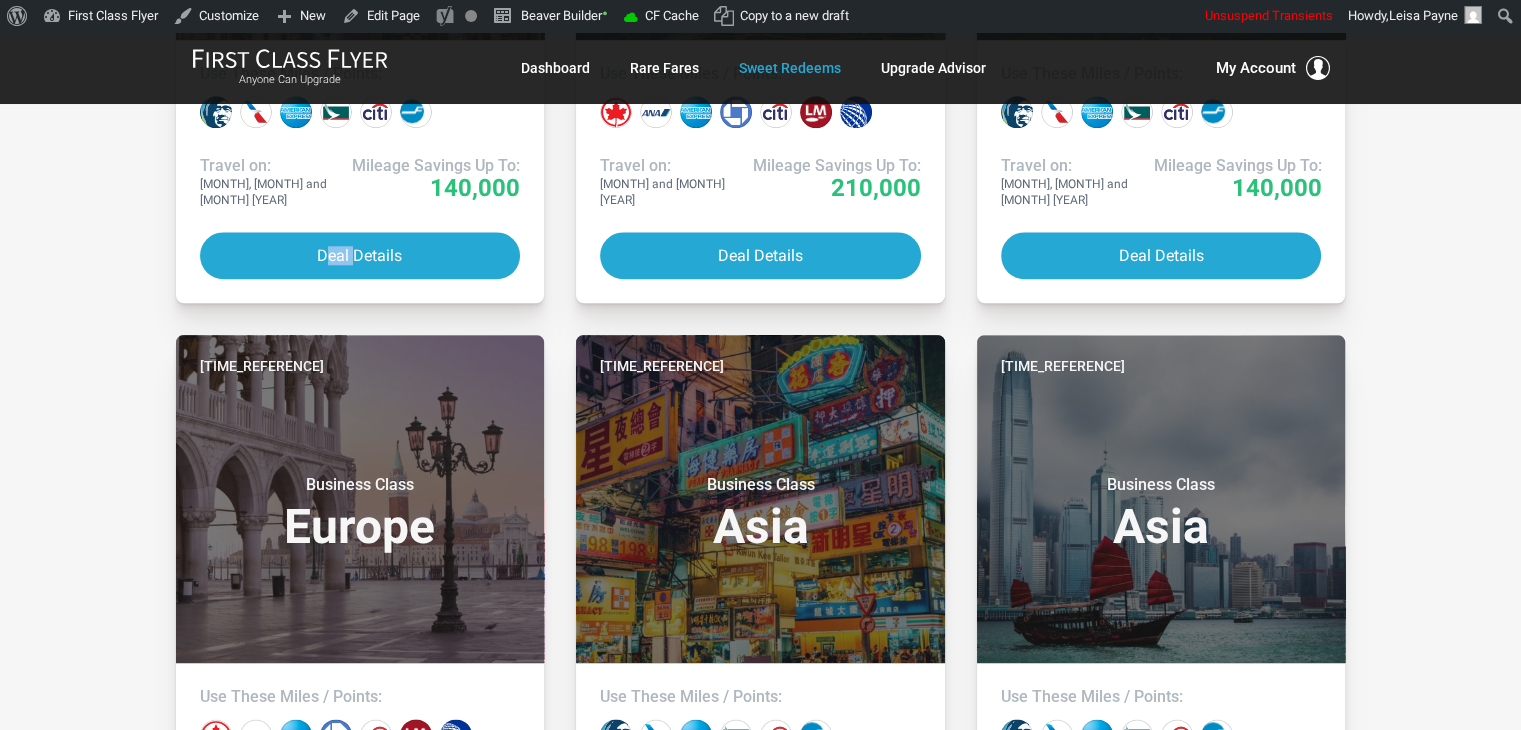 click on "All Destinations Uncheck All Africa  only  Asia  only  Caribbean  only  Europe  only  Hawaii  only  India  only  Mexico  only  Middle East  only  North America  only  South America  only  South Pacific  only  All Mileage Programs Uncheck All Air Canada miles  only  Alaska miles  only  All Nippon miles  only  American miles  only  British Airways miles  only  Delta miles  only  United miles  only  Other  only  All Point Programs Uncheck All Amex points  only  Chase points  only  Citi points  only  ITA Airways (Volare) points  only  Marriott points  only  All Travel Months Check All Aug Sep Oct Nov Dec Jan Feb Mar Apr May Jun Jul  Unlike FCF’s  tried and true upgrade strategies , our Daily Alerts (below) are usually only available for a short time. Jump on those that are active or check out the older ones – they’re a good indication of what’s to come, delivered fresh to your inbox.  Today First Class  Europe  Use These Miles / Points: Travel on: Aug 2025 Mileage Savings Up To: 93,000  Deal Details  )" at bounding box center [760, 885] 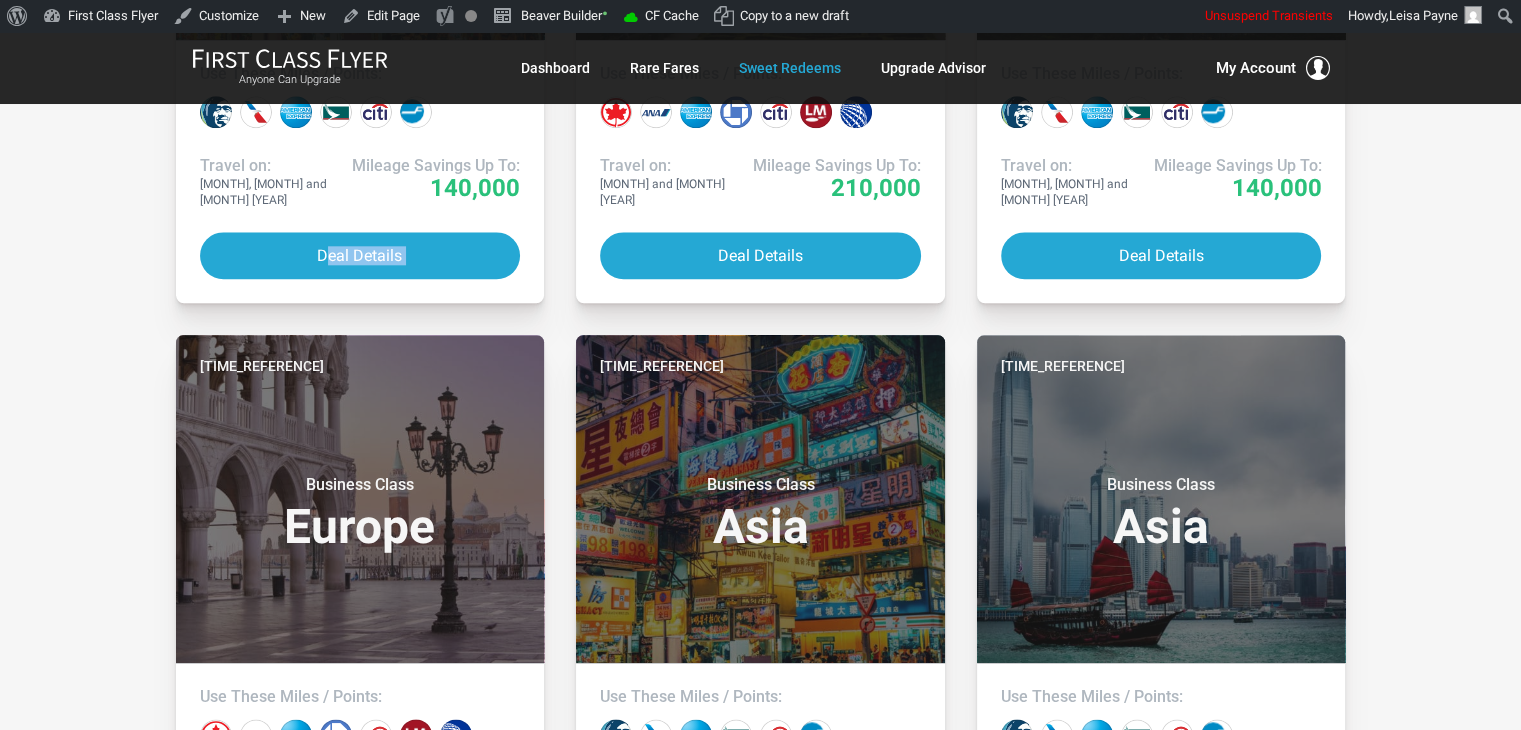 click on "All Destinations Uncheck All Africa  only  Asia  only  Caribbean  only  Europe  only  Hawaii  only  India  only  Mexico  only  Middle East  only  North America  only  South America  only  South Pacific  only  All Mileage Programs Uncheck All Air Canada miles  only  Alaska miles  only  All Nippon miles  only  American miles  only  British Airways miles  only  Delta miles  only  United miles  only  Other  only  All Point Programs Uncheck All Amex points  only  Chase points  only  Citi points  only  ITA Airways (Volare) points  only  Marriott points  only  All Travel Months Check All Aug Sep Oct Nov Dec Jan Feb Mar Apr May Jun Jul  Unlike FCF’s  tried and true upgrade strategies , our Daily Alerts (below) are usually only available for a short time. Jump on those that are active or check out the older ones – they’re a good indication of what’s to come, delivered fresh to your inbox.  Today First Class  Europe  Use These Miles / Points: Travel on: Aug 2025 Mileage Savings Up To: 93,000  Deal Details  )" at bounding box center (760, 885) 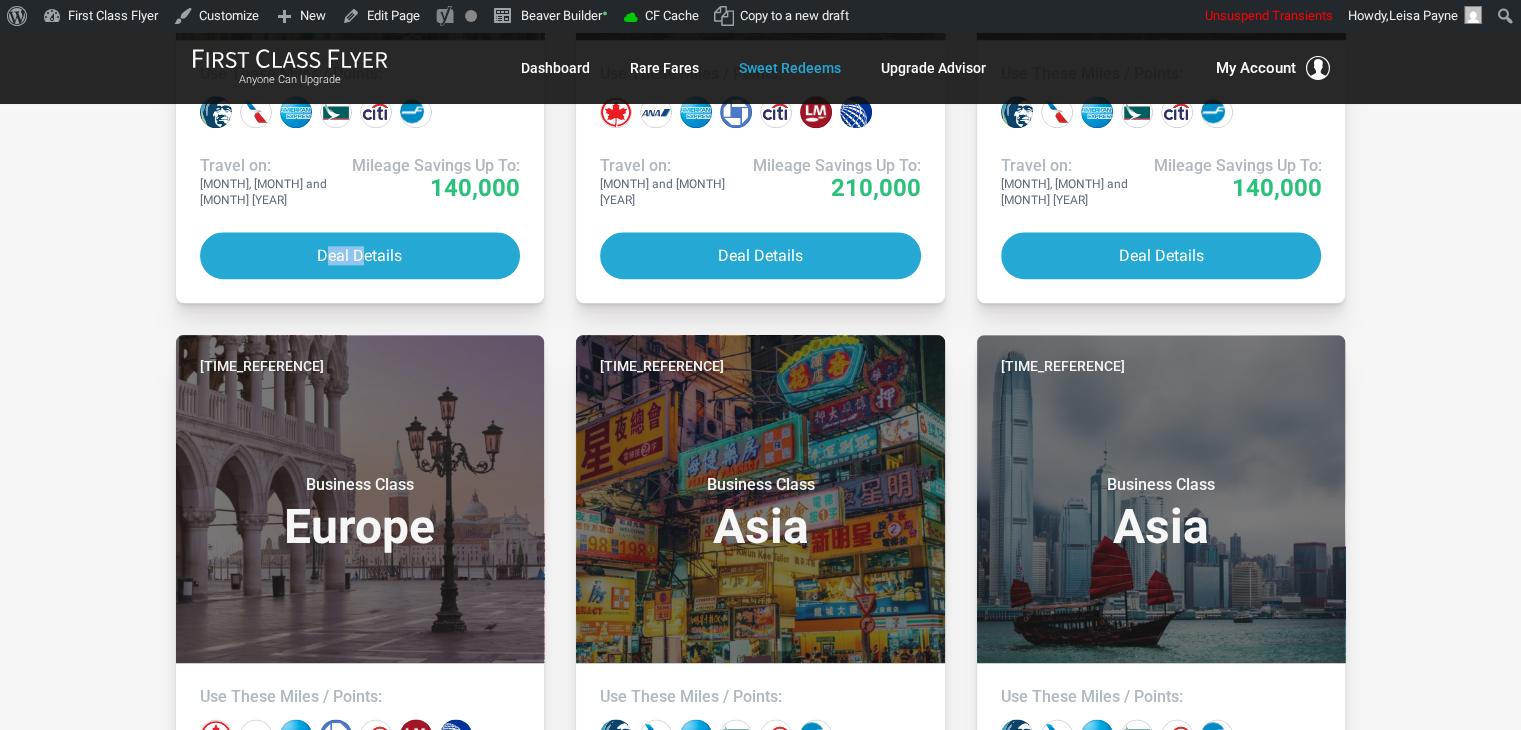 click on "All Destinations Uncheck All Africa  only  Asia  only  Caribbean  only  Europe  only  Hawaii  only  India  only  Mexico  only  Middle East  only  North America  only  South America  only  South Pacific  only  All Mileage Programs Uncheck All Air Canada miles  only  Alaska miles  only  All Nippon miles  only  American miles  only  British Airways miles  only  Delta miles  only  United miles  only  Other  only  All Point Programs Uncheck All Amex points  only  Chase points  only  Citi points  only  ITA Airways (Volare) points  only  Marriott points  only  All Travel Months Check All Aug Sep Oct Nov Dec Jan Feb Mar Apr May Jun Jul  Unlike FCF’s  tried and true upgrade strategies , our Daily Alerts (below) are usually only available for a short time. Jump on those that are active or check out the older ones – they’re a good indication of what’s to come, delivered fresh to your inbox.  Today First Class  Europe  Use These Miles / Points: Travel on: Aug 2025 Mileage Savings Up To: 93,000  Deal Details  )" at bounding box center [760, 885] 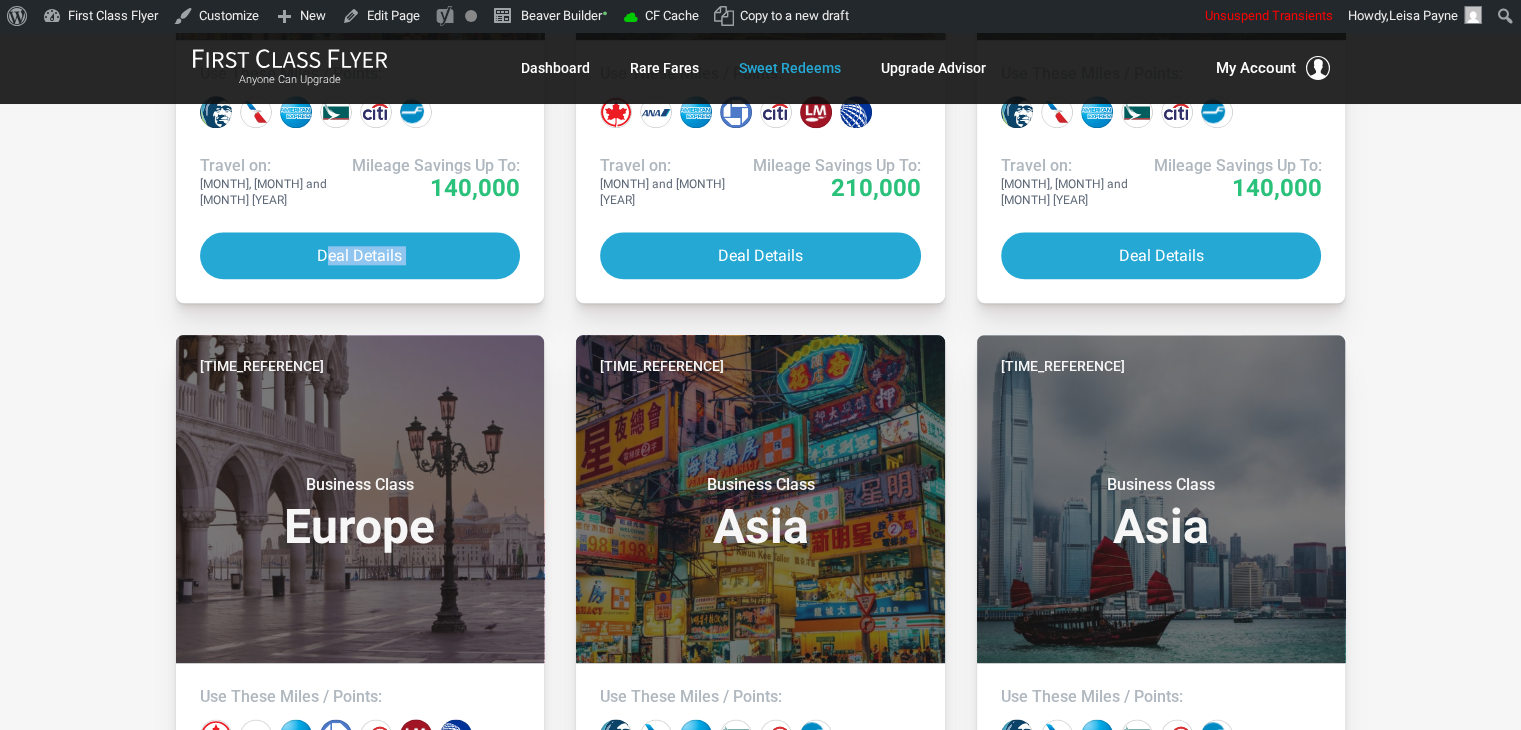 click on "All Destinations Uncheck All Africa  only  Asia  only  Caribbean  only  Europe  only  Hawaii  only  India  only  Mexico  only  Middle East  only  North America  only  South America  only  South Pacific  only  All Mileage Programs Uncheck All Air Canada miles  only  Alaska miles  only  All Nippon miles  only  American miles  only  British Airways miles  only  Delta miles  only  United miles  only  Other  only  All Point Programs Uncheck All Amex points  only  Chase points  only  Citi points  only  ITA Airways (Volare) points  only  Marriott points  only  All Travel Months Check All Aug Sep Oct Nov Dec Jan Feb Mar Apr May Jun Jul  Unlike FCF’s  tried and true upgrade strategies , our Daily Alerts (below) are usually only available for a short time. Jump on those that are active or check out the older ones – they’re a good indication of what’s to come, delivered fresh to your inbox.  Today First Class  Europe  Use These Miles / Points: Travel on: Aug 2025 Mileage Savings Up To: 93,000  Deal Details  )" at bounding box center (760, 885) 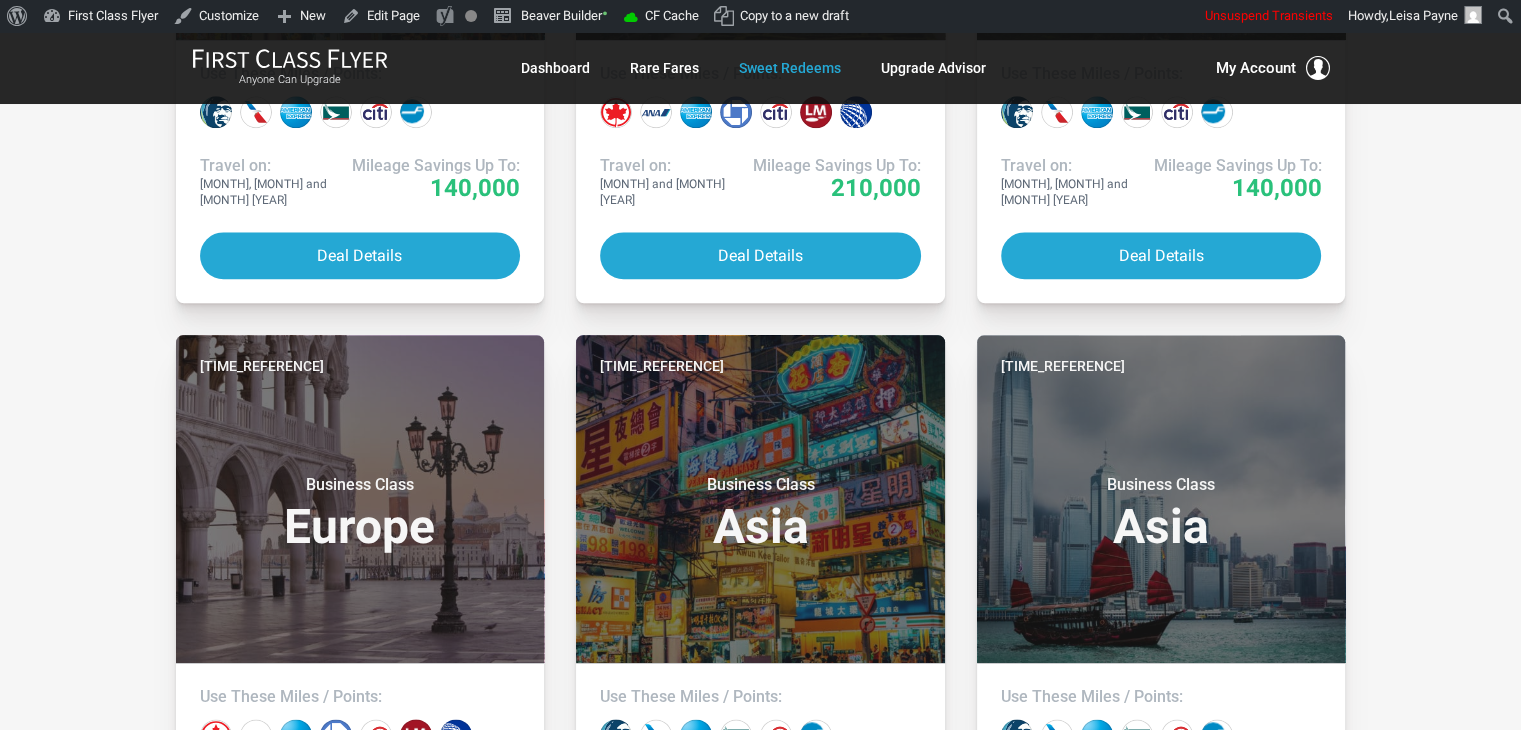 click on "All Destinations Uncheck All Africa  only  Asia  only  Caribbean  only  Europe  only  Hawaii  only  India  only  Mexico  only  Middle East  only  North America  only  South America  only  South Pacific  only  All Mileage Programs Uncheck All Air Canada miles  only  Alaska miles  only  All Nippon miles  only  American miles  only  British Airways miles  only  Delta miles  only  United miles  only  Other  only  All Point Programs Uncheck All Amex points  only  Chase points  only  Citi points  only  ITA Airways (Volare) points  only  Marriott points  only  All Travel Months Check All Aug Sep Oct Nov Dec Jan Feb Mar Apr May Jun Jul  Unlike FCF’s  tried and true upgrade strategies , our Daily Alerts (below) are usually only available for a short time. Jump on those that are active or check out the older ones – they’re a good indication of what’s to come, delivered fresh to your inbox.  Today First Class  Europe  Use These Miles / Points: Travel on: Aug 2025 Mileage Savings Up To: 93,000  Deal Details  )" at bounding box center (760, 885) 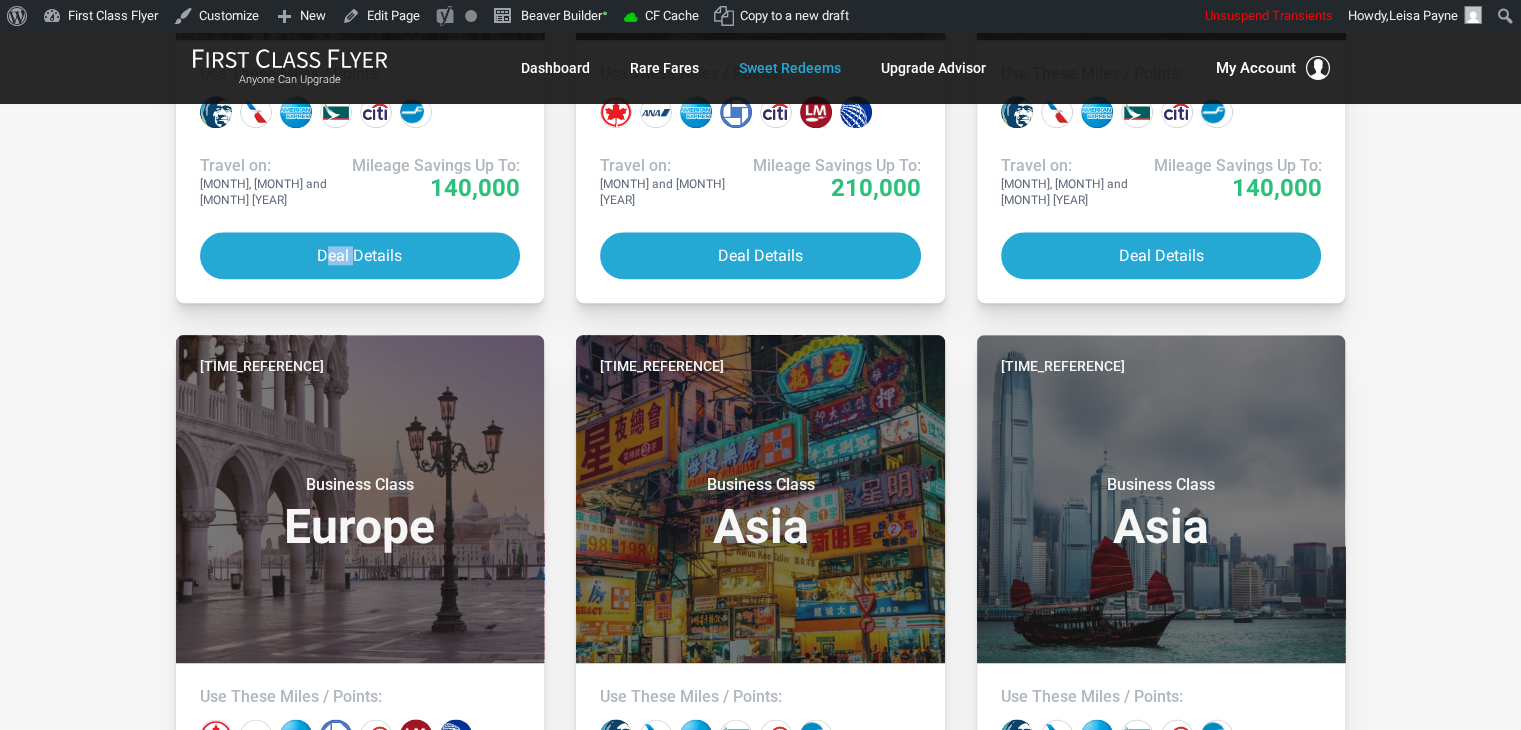 click on "All Destinations Uncheck All Africa  only  Asia  only  Caribbean  only  Europe  only  Hawaii  only  India  only  Mexico  only  Middle East  only  North America  only  South America  only  South Pacific  only  All Mileage Programs Uncheck All Air Canada miles  only  Alaska miles  only  All Nippon miles  only  American miles  only  British Airways miles  only  Delta miles  only  United miles  only  Other  only  All Point Programs Uncheck All Amex points  only  Chase points  only  Citi points  only  ITA Airways (Volare) points  only  Marriott points  only  All Travel Months Check All Aug Sep Oct Nov Dec Jan Feb Mar Apr May Jun Jul  Unlike FCF’s  tried and true upgrade strategies , our Daily Alerts (below) are usually only available for a short time. Jump on those that are active or check out the older ones – they’re a good indication of what’s to come, delivered fresh to your inbox.  Today First Class  Europe  Use These Miles / Points: Travel on: Aug 2025 Mileage Savings Up To: 93,000  Deal Details  )" at bounding box center (760, 885) 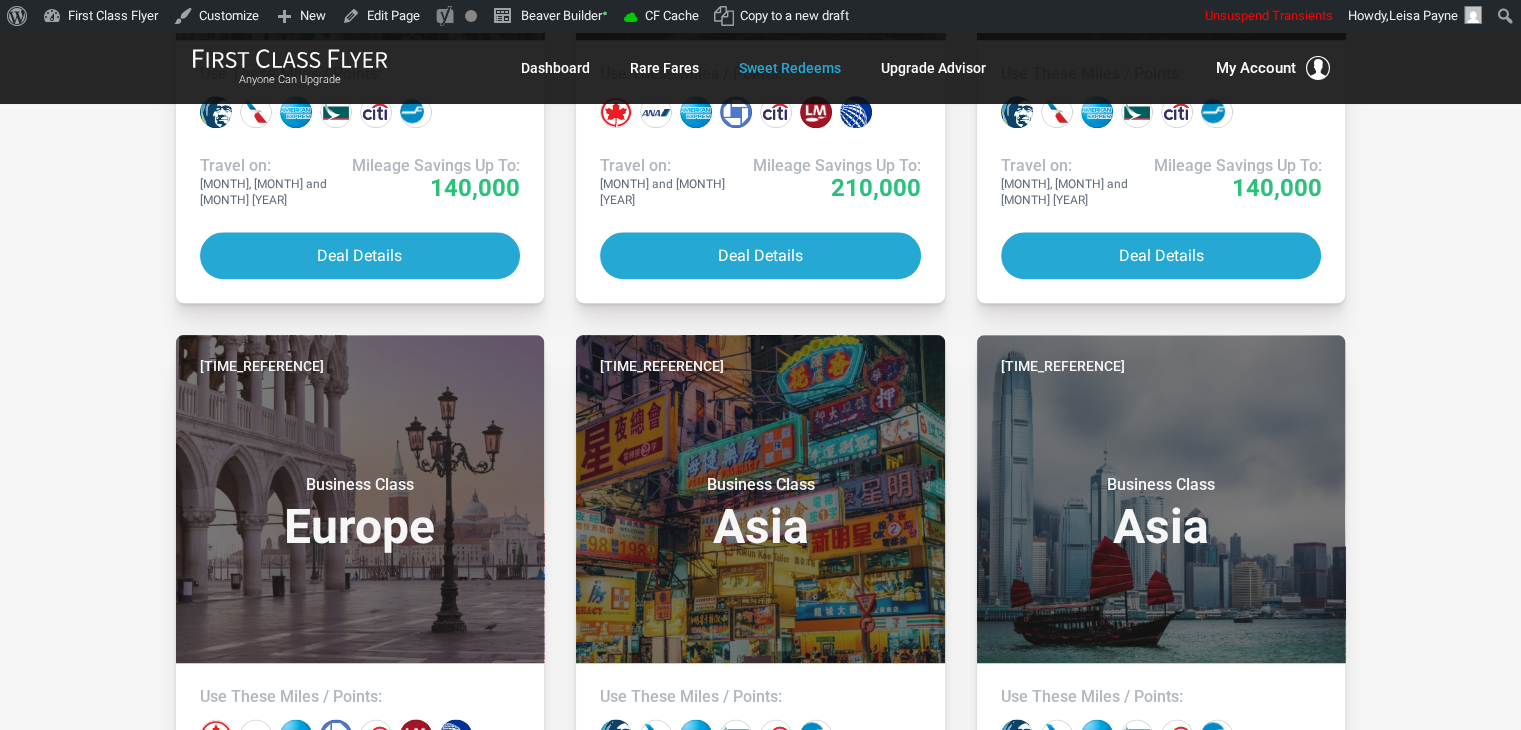 click on "All Destinations Uncheck All Africa  only  Asia  only  Caribbean  only  Europe  only  Hawaii  only  India  only  Mexico  only  Middle East  only  North America  only  South America  only  South Pacific  only  All Mileage Programs Uncheck All Air Canada miles  only  Alaska miles  only  All Nippon miles  only  American miles  only  British Airways miles  only  Delta miles  only  United miles  only  Other  only  All Point Programs Uncheck All Amex points  only  Chase points  only  Citi points  only  ITA Airways (Volare) points  only  Marriott points  only  All Travel Months Check All Aug Sep Oct Nov Dec Jan Feb Mar Apr May Jun Jul  Unlike FCF’s  tried and true upgrade strategies , our Daily Alerts (below) are usually only available for a short time. Jump on those that are active or check out the older ones – they’re a good indication of what’s to come, delivered fresh to your inbox.  Today First Class  Europe  Use These Miles / Points: Travel on: Aug 2025 Mileage Savings Up To: 93,000  Deal Details  )" at bounding box center [760, 885] 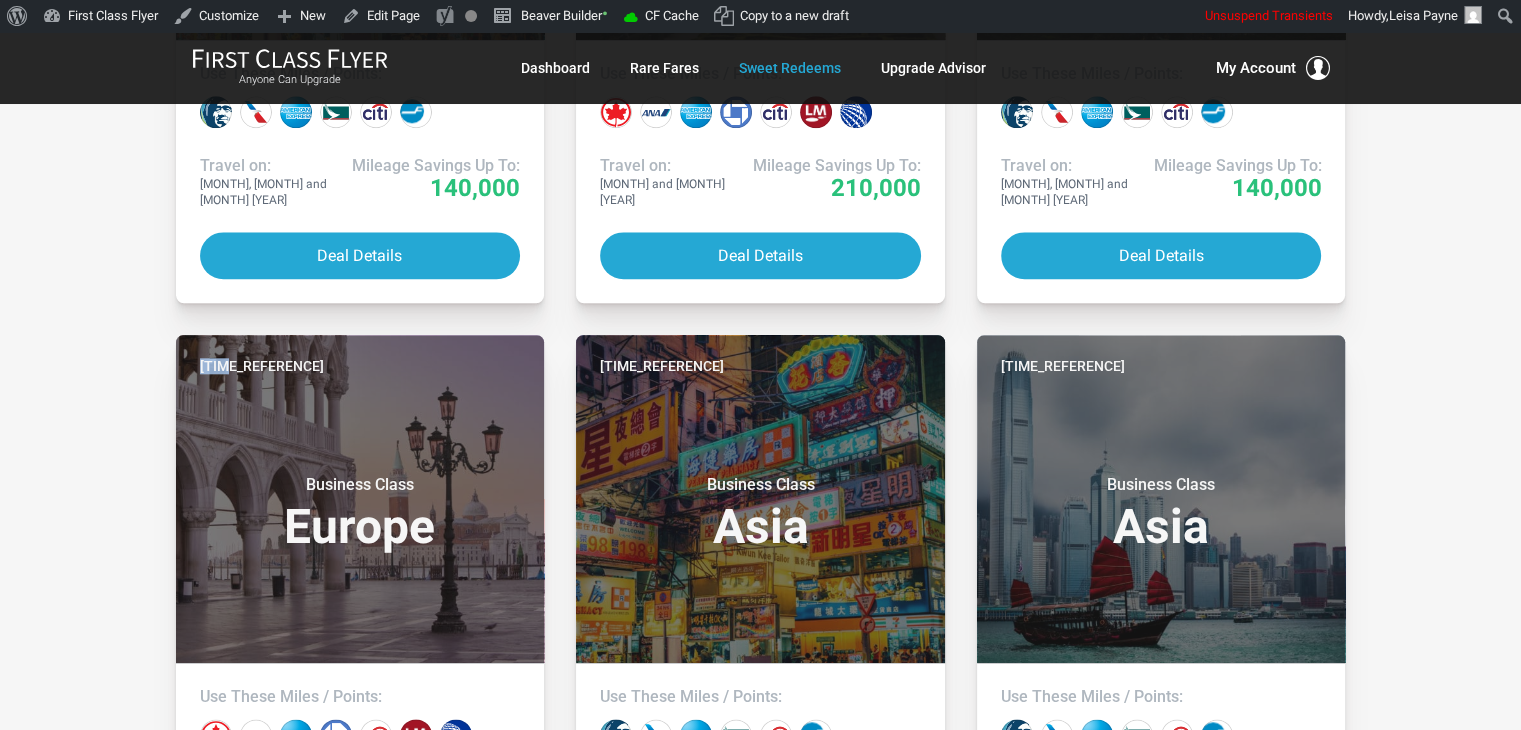 click on "All Destinations Uncheck All Africa  only  Asia  only  Caribbean  only  Europe  only  Hawaii  only  India  only  Mexico  only  Middle East  only  North America  only  South America  only  South Pacific  only  All Mileage Programs Uncheck All Air Canada miles  only  Alaska miles  only  All Nippon miles  only  American miles  only  British Airways miles  only  Delta miles  only  United miles  only  Other  only  All Point Programs Uncheck All Amex points  only  Chase points  only  Citi points  only  ITA Airways (Volare) points  only  Marriott points  only  All Travel Months Check All Aug Sep Oct Nov Dec Jan Feb Mar Apr May Jun Jul  Unlike FCF’s  tried and true upgrade strategies , our Daily Alerts (below) are usually only available for a short time. Jump on those that are active or check out the older ones – they’re a good indication of what’s to come, delivered fresh to your inbox.  Today First Class  Europe  Use These Miles / Points: Travel on: Aug 2025 Mileage Savings Up To: 93,000  Deal Details  )" at bounding box center [760, 885] 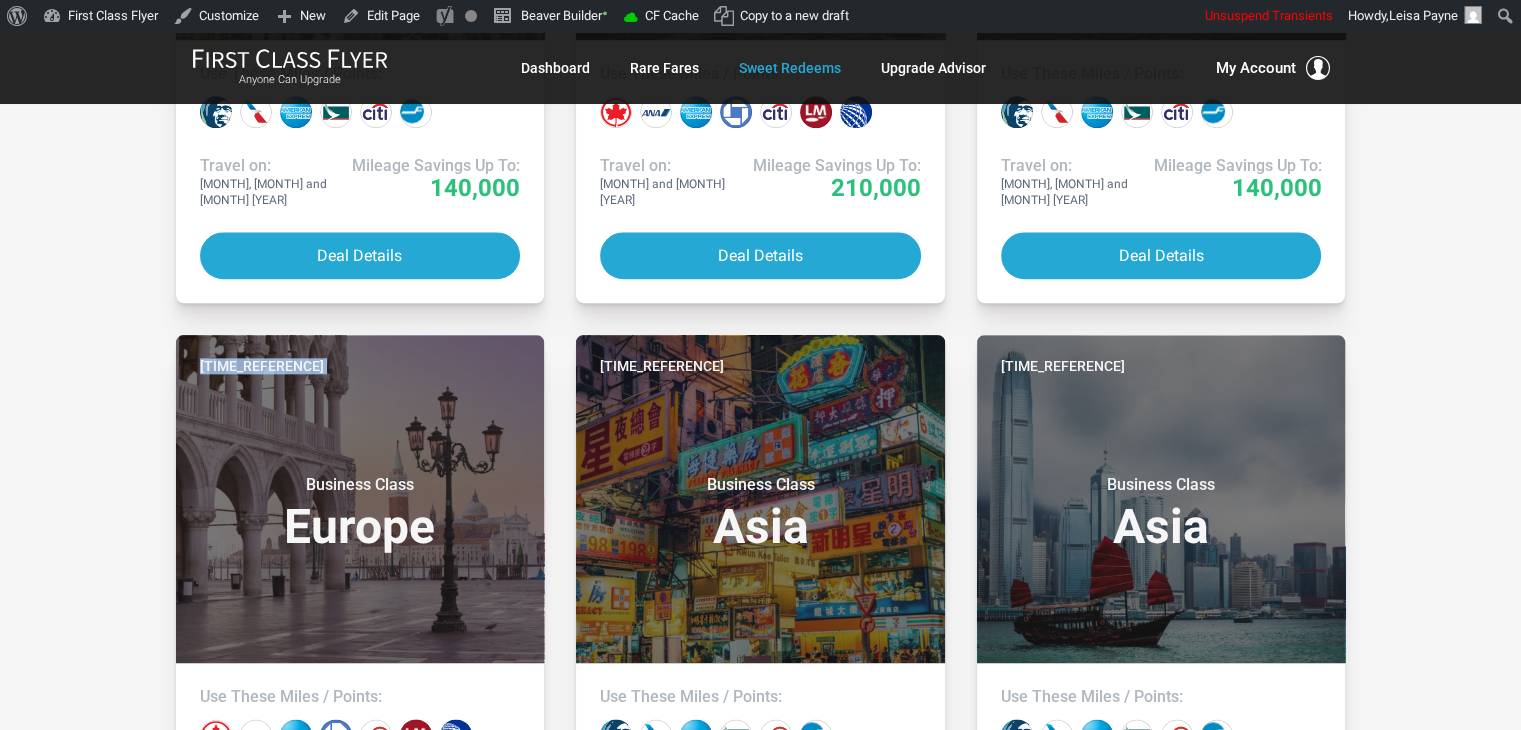 click on "All Destinations Uncheck All Africa  only  Asia  only  Caribbean  only  Europe  only  Hawaii  only  India  only  Mexico  only  Middle East  only  North America  only  South America  only  South Pacific  only  All Mileage Programs Uncheck All Air Canada miles  only  Alaska miles  only  All Nippon miles  only  American miles  only  British Airways miles  only  Delta miles  only  United miles  only  Other  only  All Point Programs Uncheck All Amex points  only  Chase points  only  Citi points  only  ITA Airways (Volare) points  only  Marriott points  only  All Travel Months Check All Aug Sep Oct Nov Dec Jan Feb Mar Apr May Jun Jul  Unlike FCF’s  tried and true upgrade strategies , our Daily Alerts (below) are usually only available for a short time. Jump on those that are active or check out the older ones – they’re a good indication of what’s to come, delivered fresh to your inbox.  Today First Class  Europe  Use These Miles / Points: Travel on: Aug 2025 Mileage Savings Up To: 93,000  Deal Details  )" at bounding box center [760, 885] 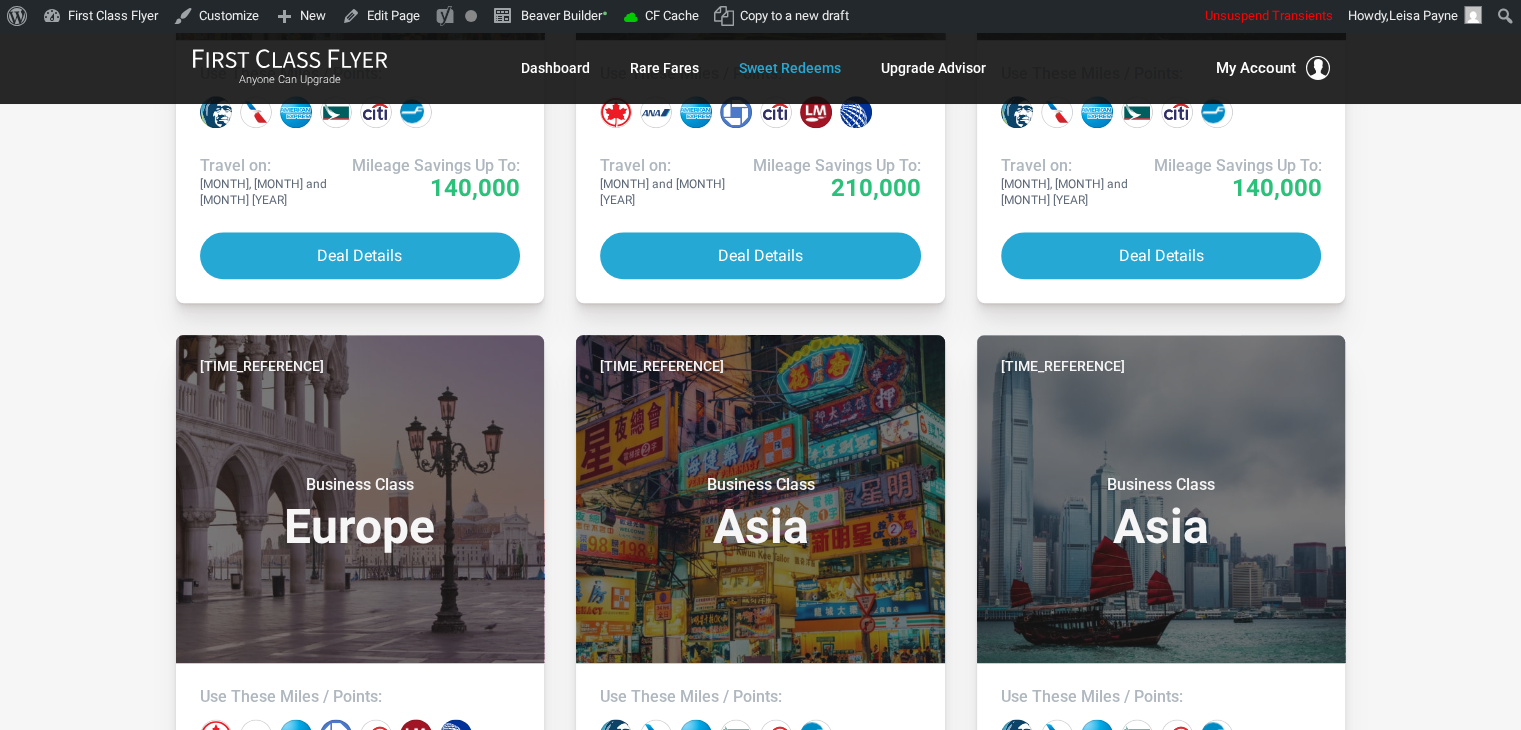 drag, startPoint x: 70, startPoint y: 329, endPoint x: 69, endPoint y: 305, distance: 24.020824 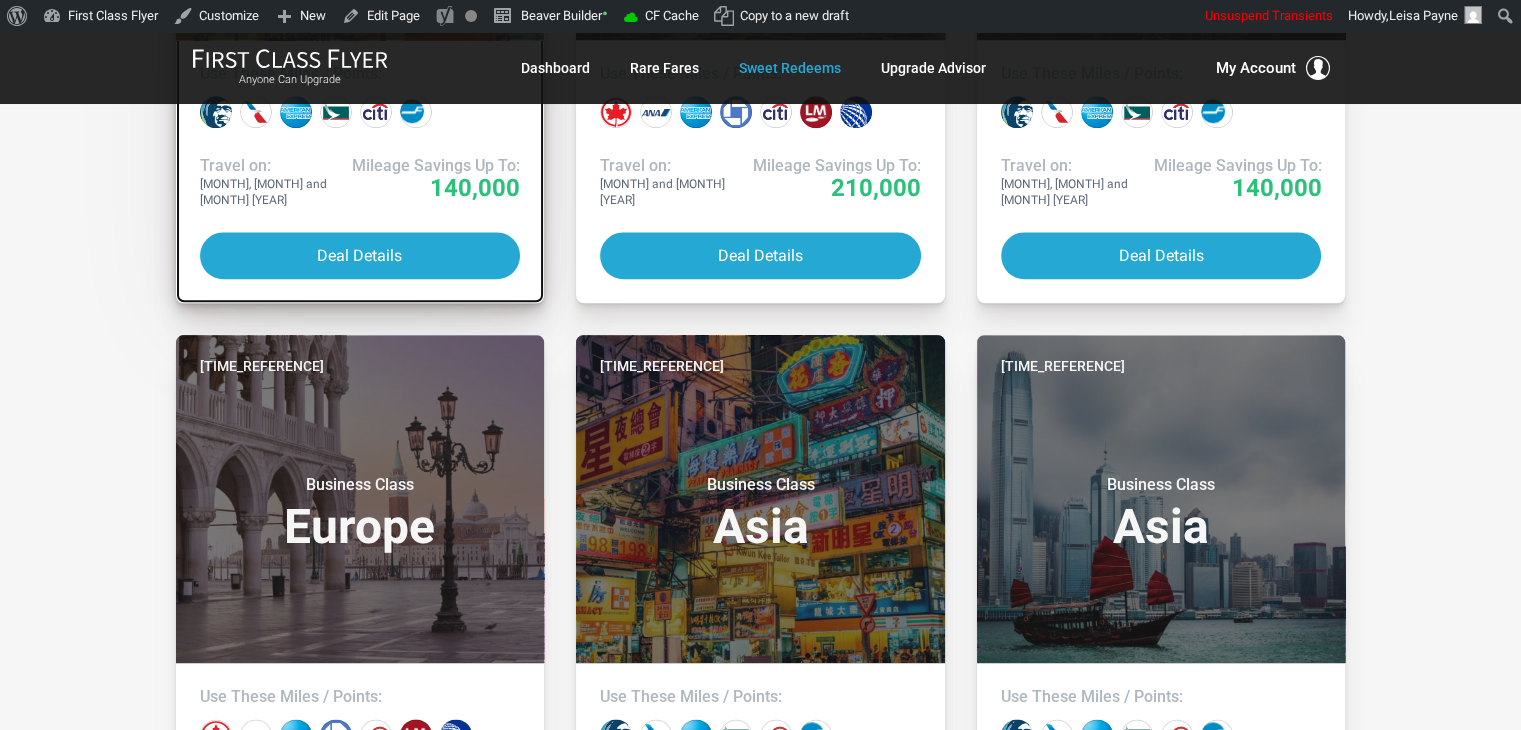 click on "Two days ago Business Class  Asia  Use These Miles / Points: Travel on: Mar, Apr and Jul 2026 Mileage Savings Up To: 140,000  Deal Details" at bounding box center [360, 7] 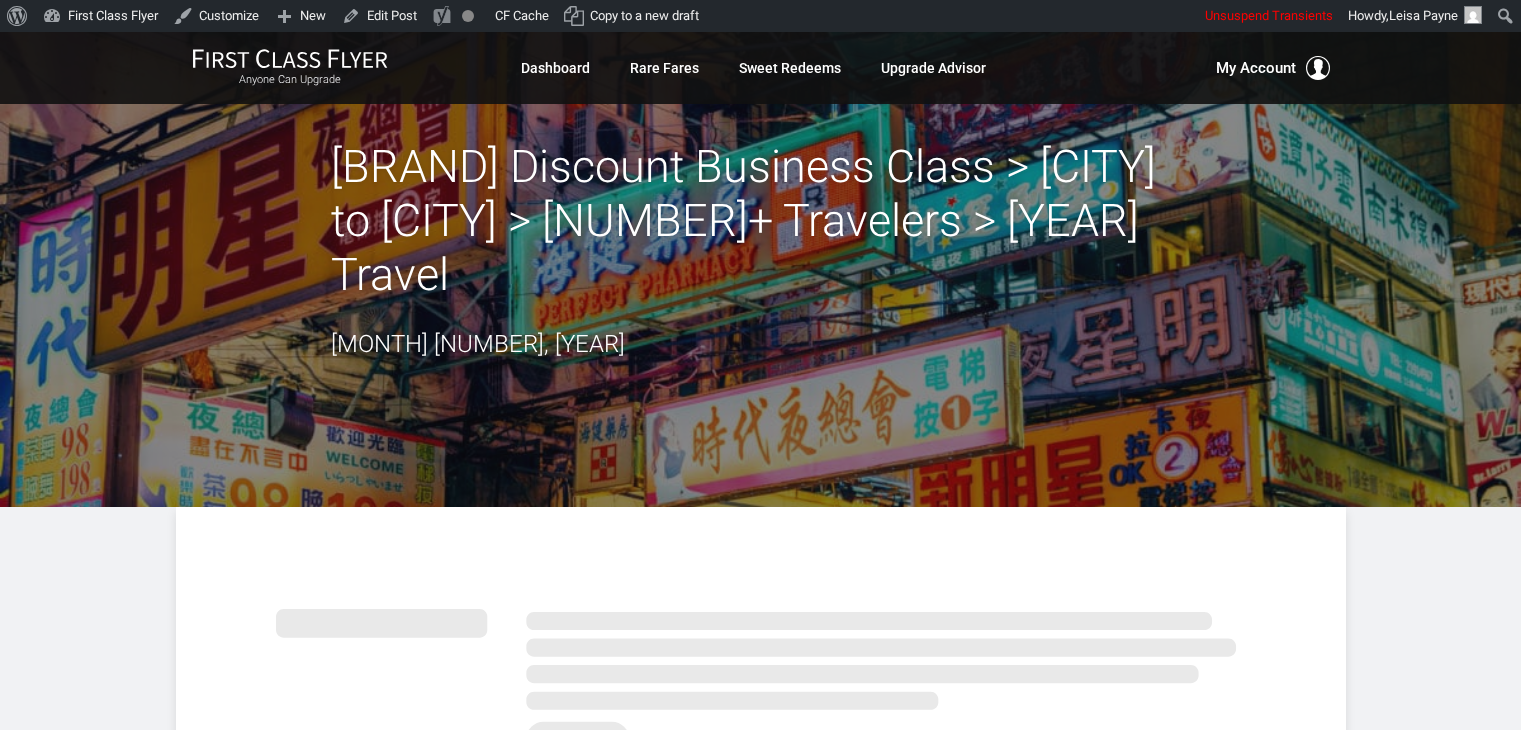 scroll, scrollTop: 0, scrollLeft: 0, axis: both 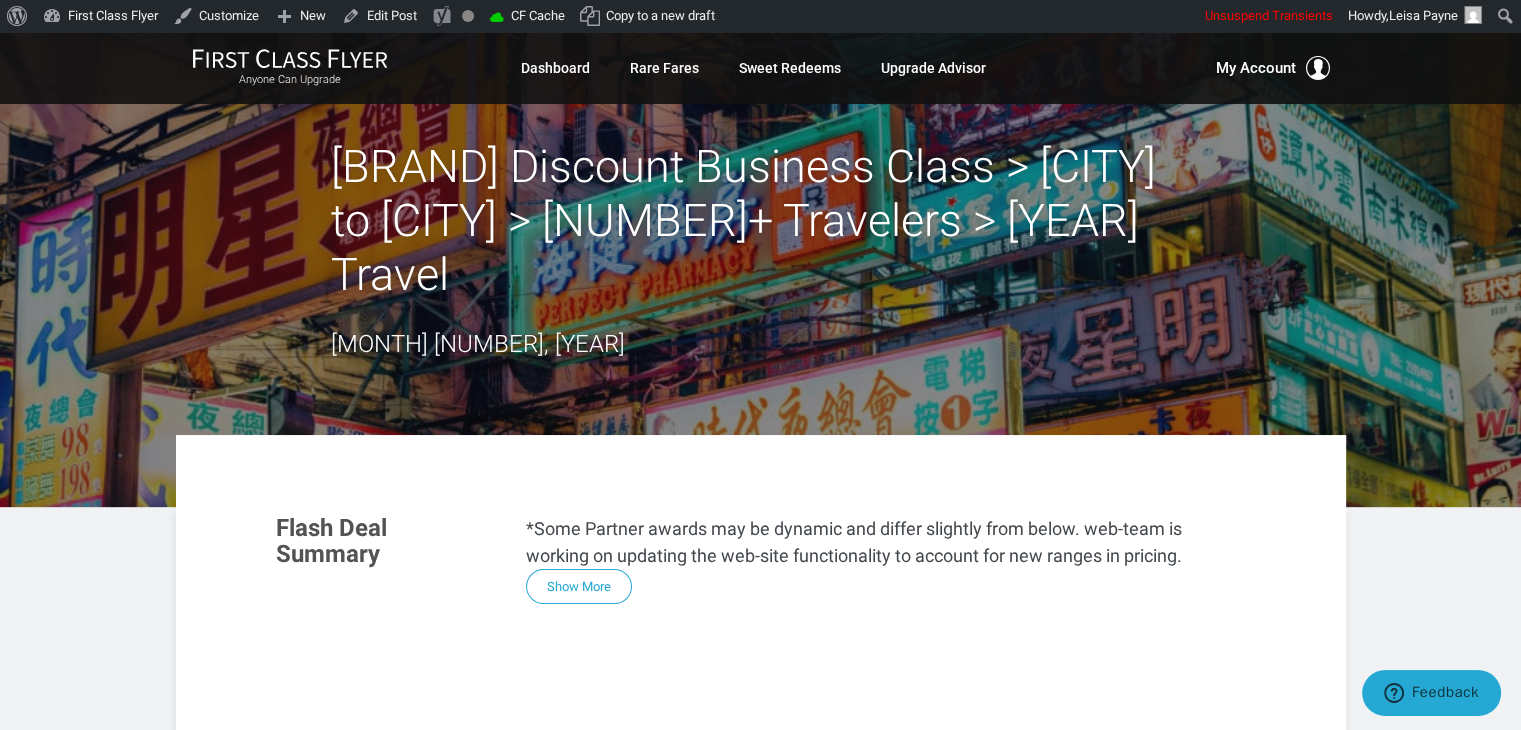 click on "Skip to toolbar
About WordPress
About WordPress
WordPress.org
Documentation
Support Forums
Feedback
First Class Flyer
Dashboard
Themes
Widgets
Menus
Customize
New
Post
Media
Page
Template
Tutorial
Credit Card
Credit Card Deal
Availability
Tip
Research Job
Research Result
Booking Topic
Airplane
Monthly Strategies Issue
Gift Card
Booking Step
Fraud Filter
Ebook
Quiz
User Notification
Upgrade Game
Game Variable
Channel
Channel Tier
Video
Membership Package
Article
Themer Layout
Tours
User
Role
Edit Post
SEO SEO score: Not available
Configuration Wizard
Keyword Research
Keyword research training
Google Ads
Google Trends
Analyze this page" at bounding box center (760, 16) 